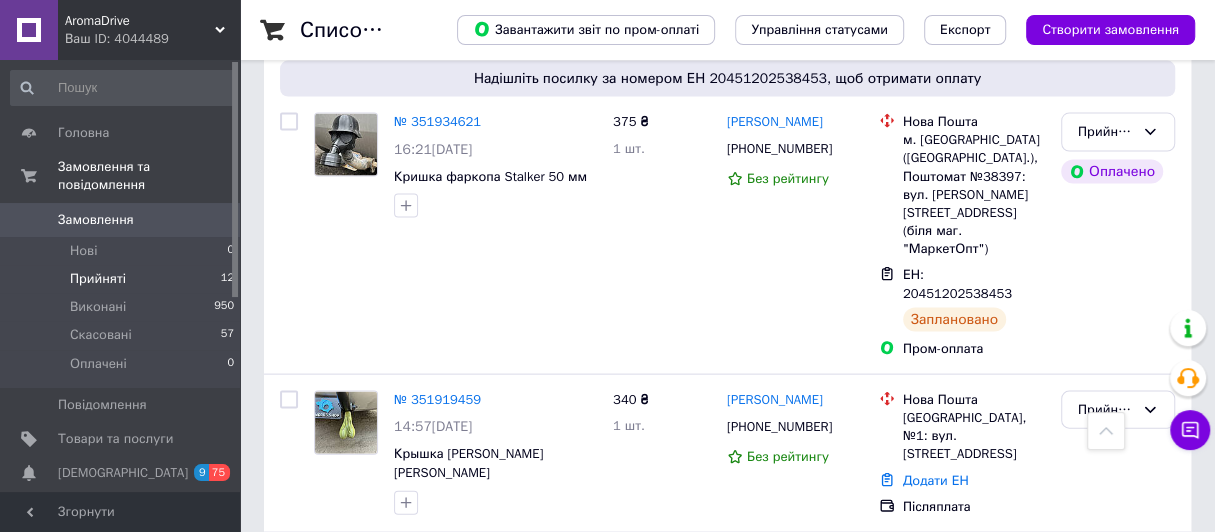 scroll, scrollTop: 2300, scrollLeft: 0, axis: vertical 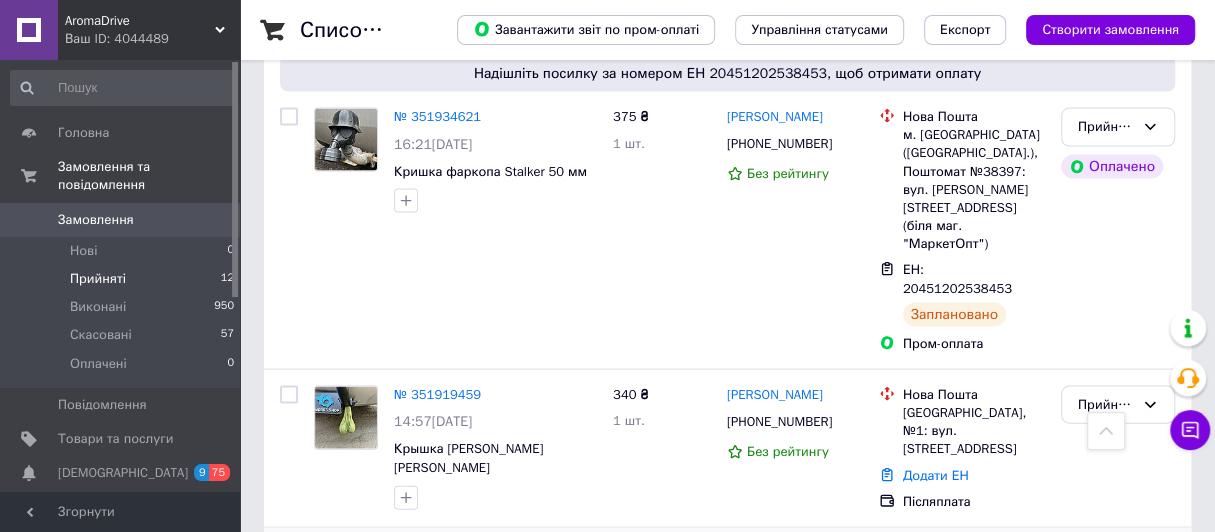 click at bounding box center [289, 606] 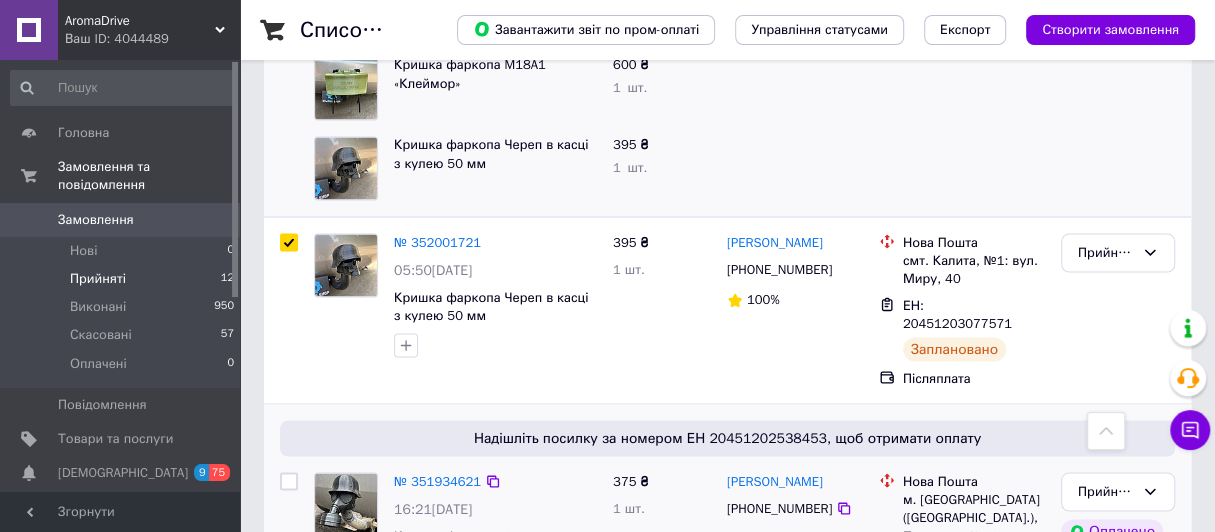 scroll, scrollTop: 1900, scrollLeft: 0, axis: vertical 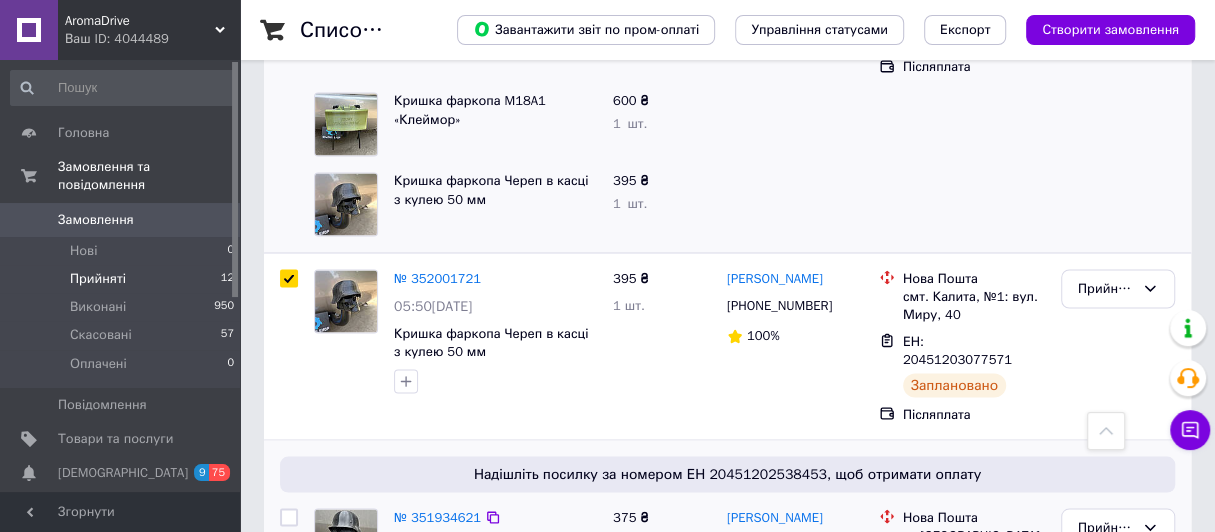 click at bounding box center [289, 517] 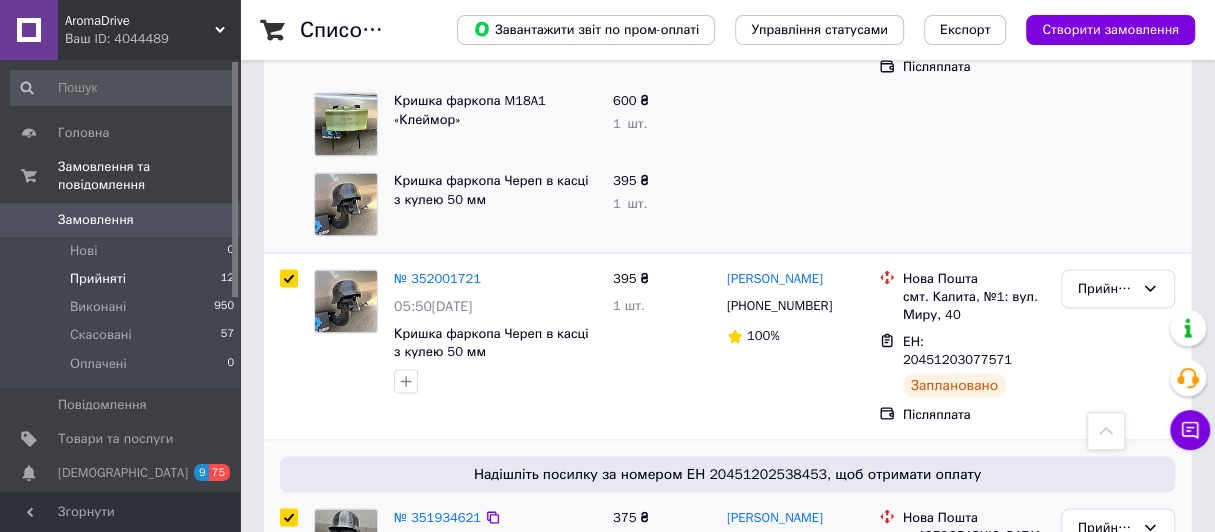 checkbox on "true" 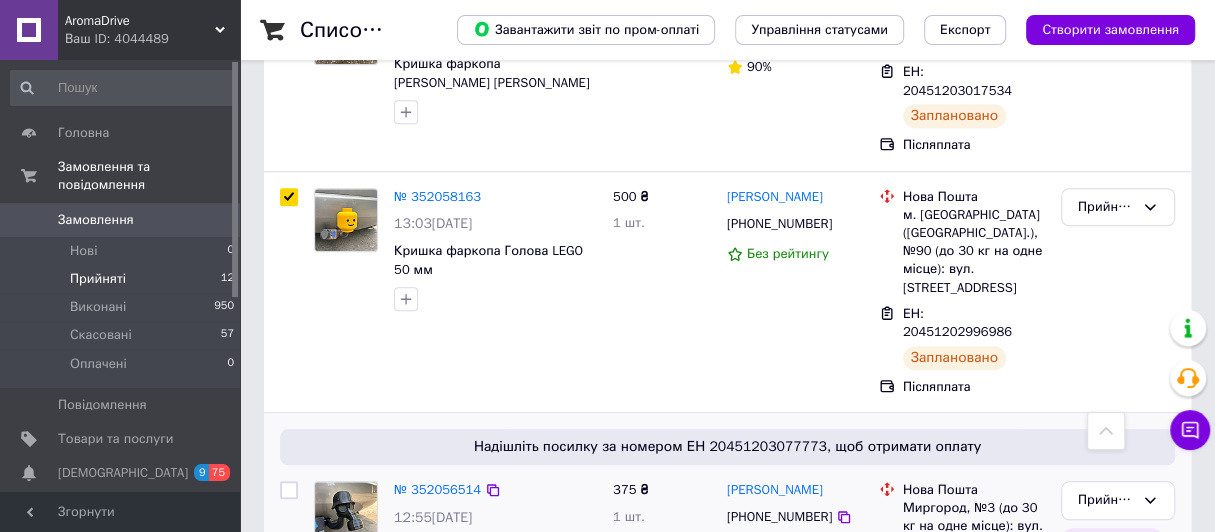 scroll, scrollTop: 899, scrollLeft: 0, axis: vertical 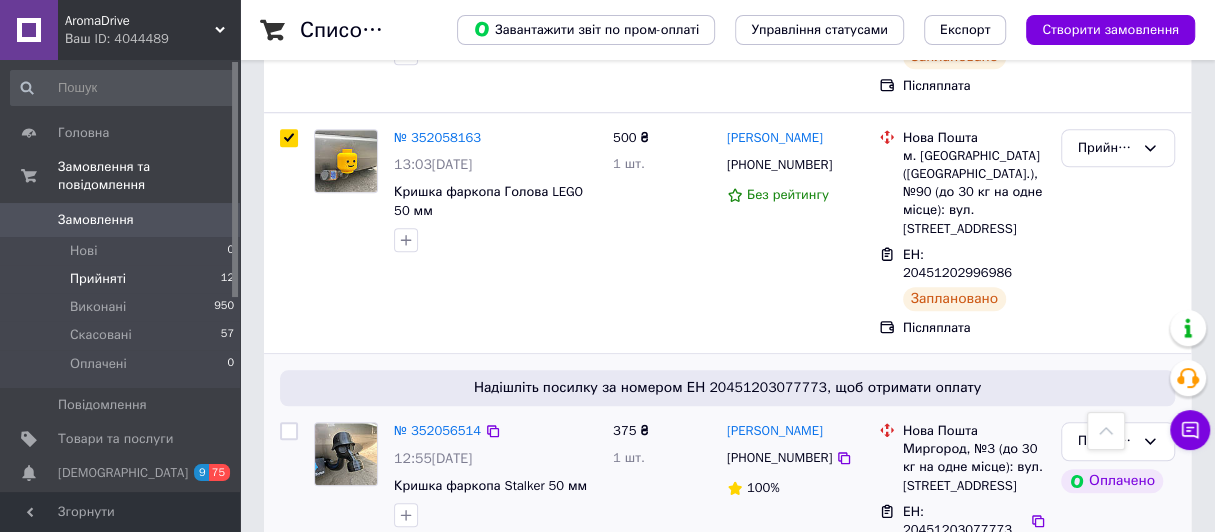 click at bounding box center [289, 431] 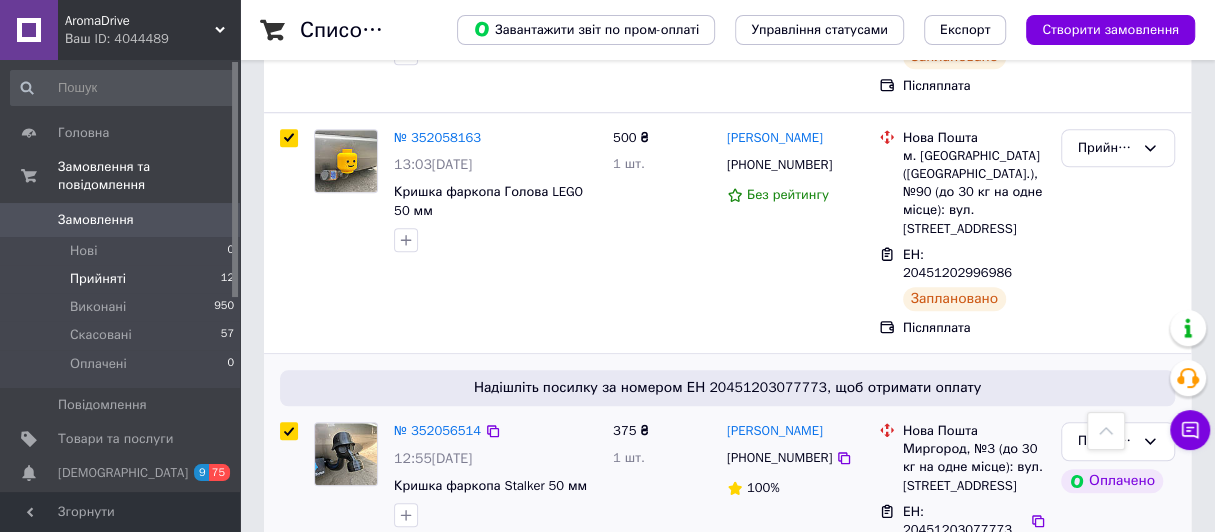 checkbox on "true" 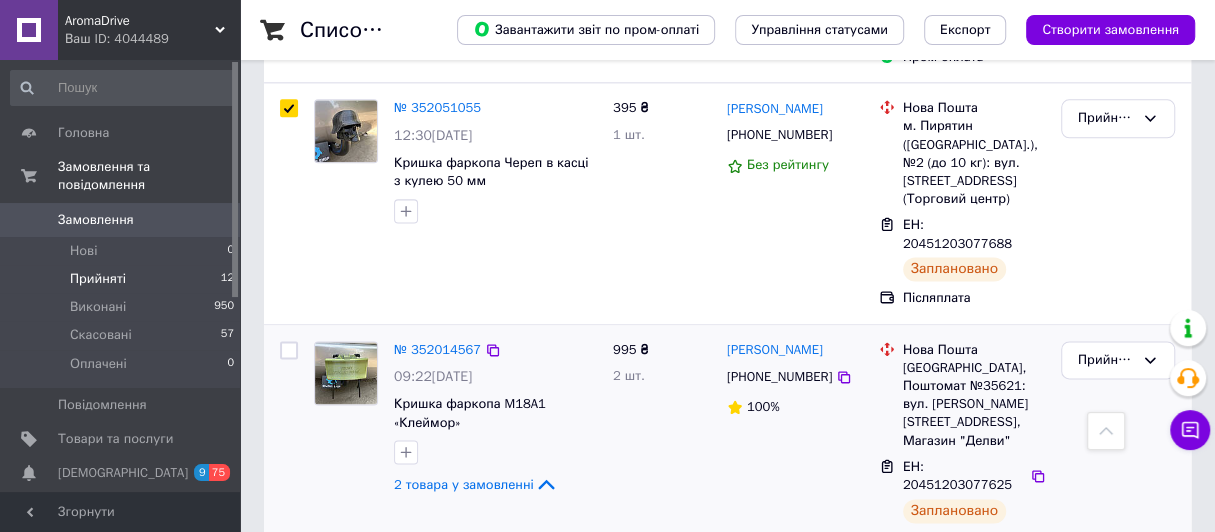 scroll, scrollTop: 1400, scrollLeft: 0, axis: vertical 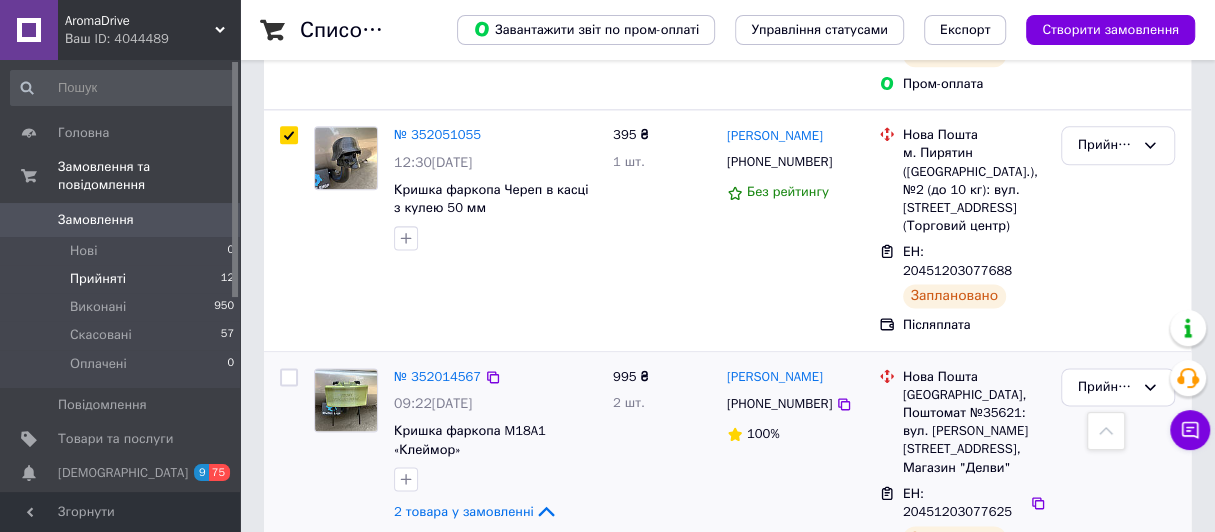 click at bounding box center (289, 377) 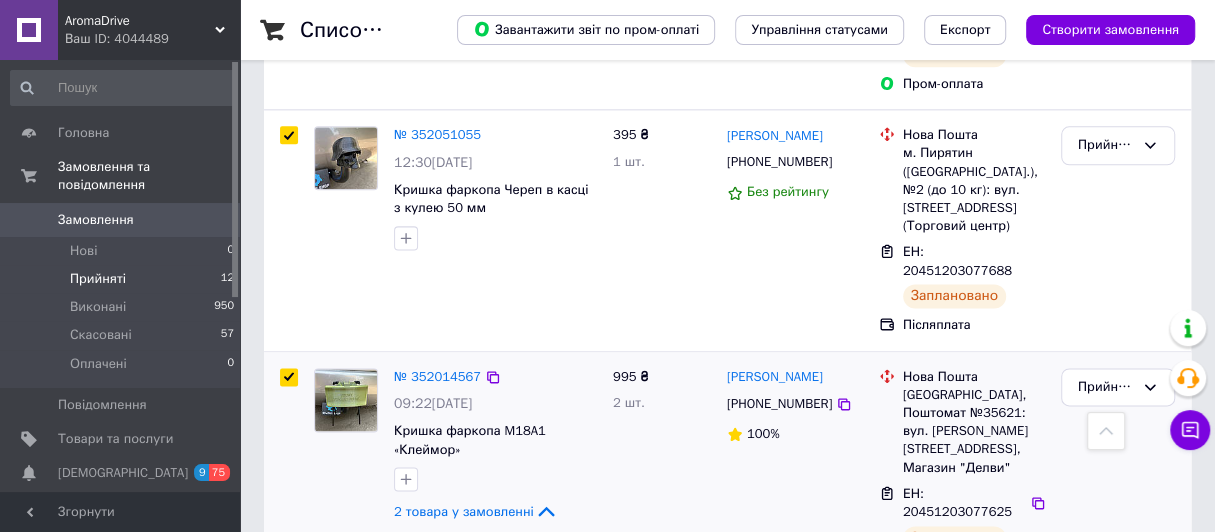 checkbox on "true" 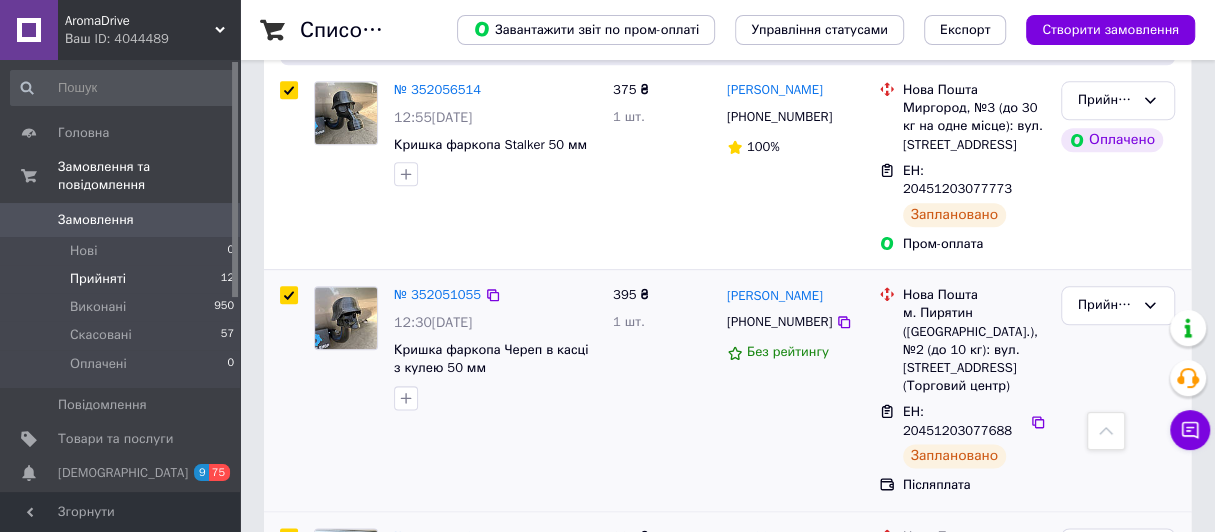 scroll, scrollTop: 1200, scrollLeft: 0, axis: vertical 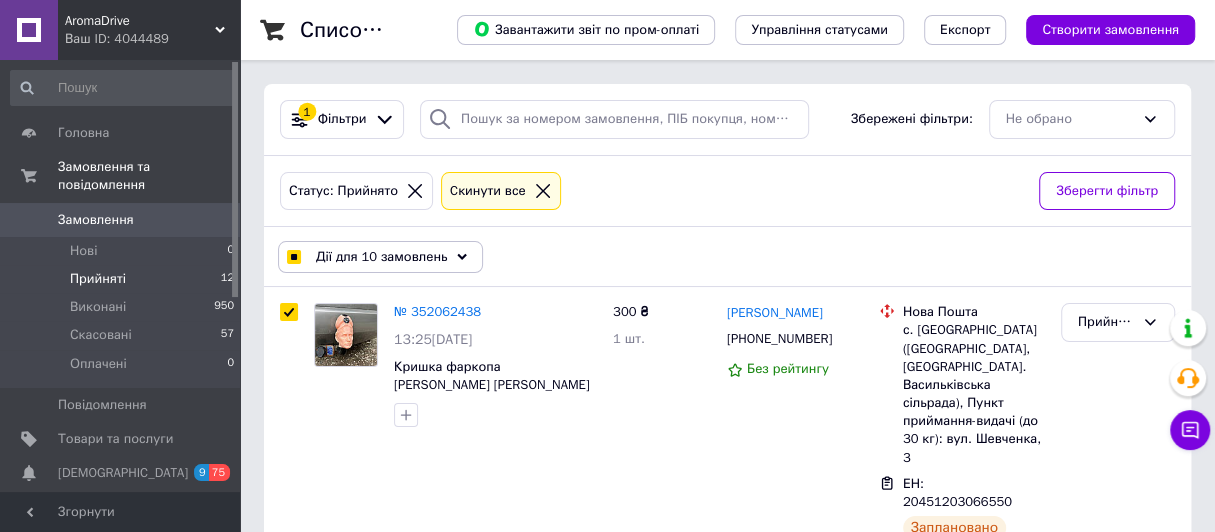 click on "Дії для 10 замовлень" at bounding box center (381, 257) 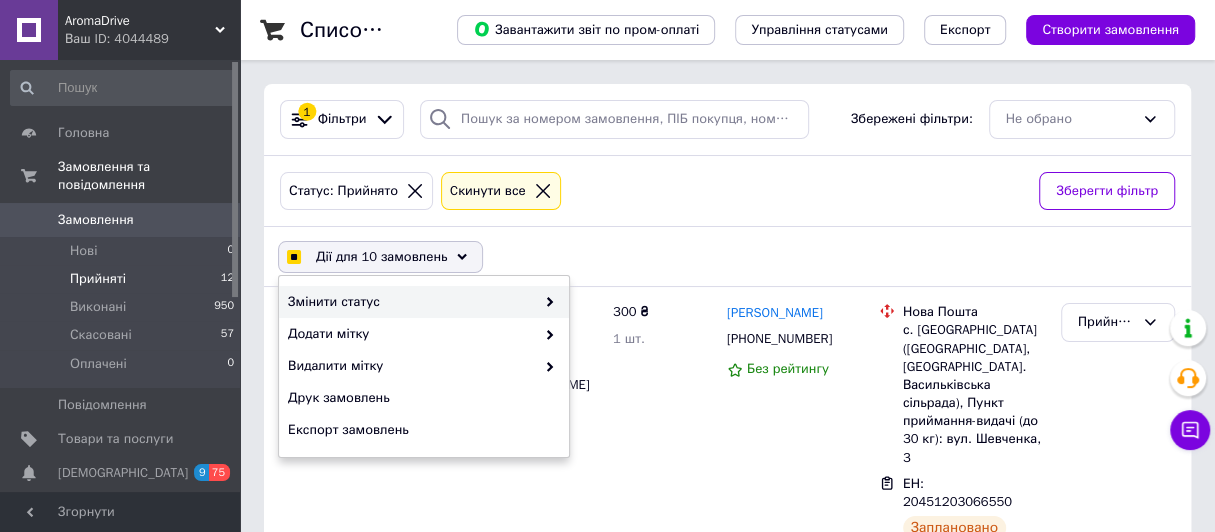 click on "Змінити статус" at bounding box center [411, 302] 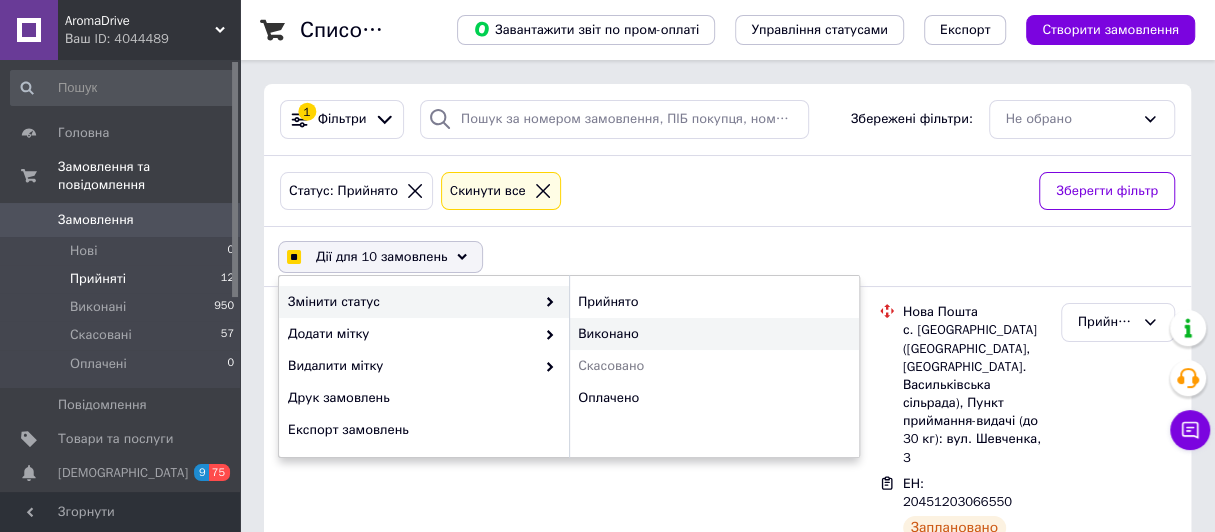 checkbox on "true" 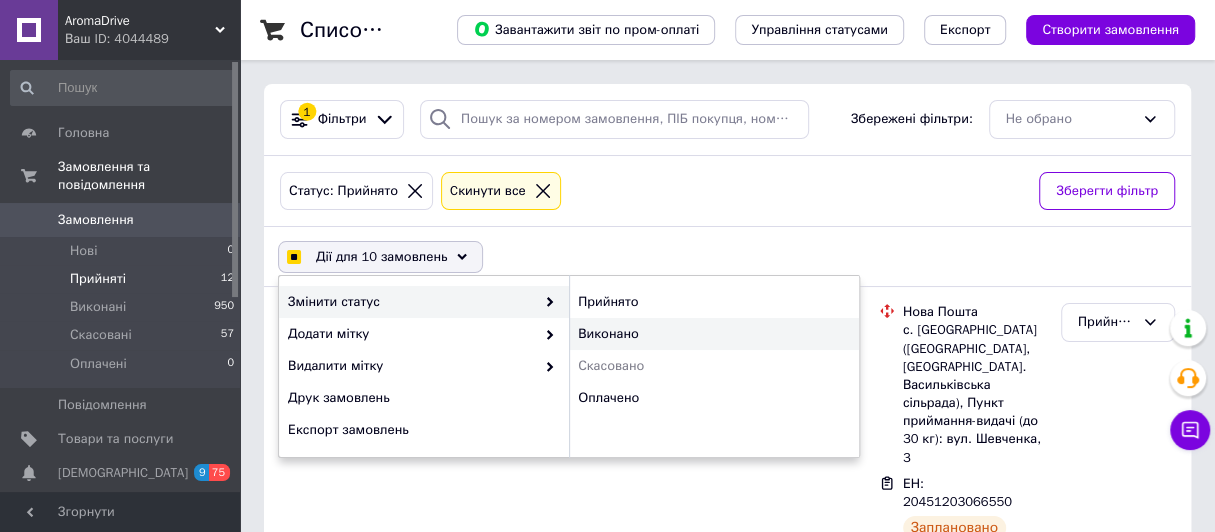 checkbox on "false" 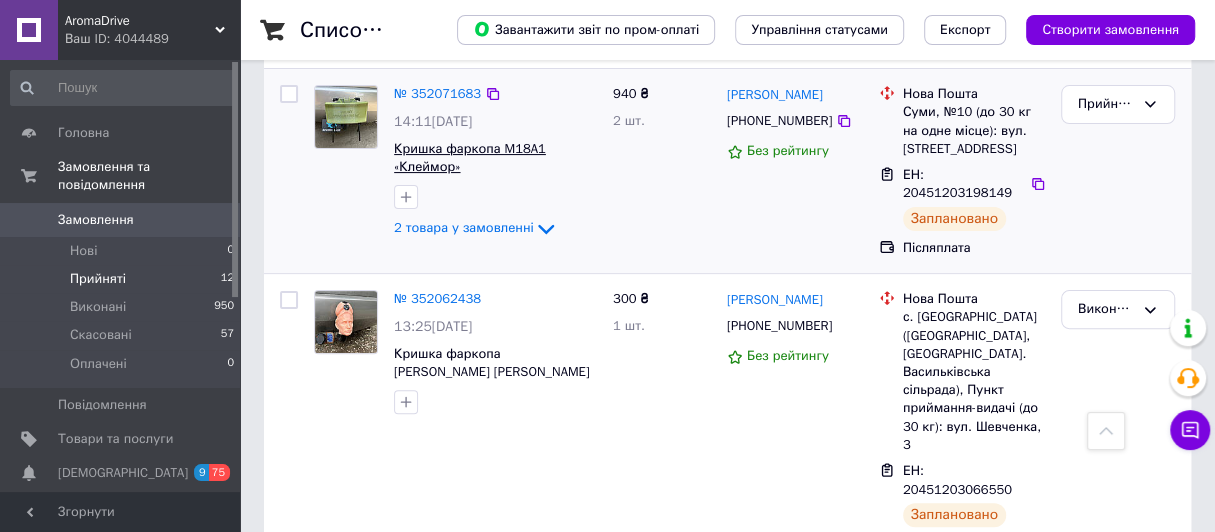 scroll, scrollTop: 200, scrollLeft: 0, axis: vertical 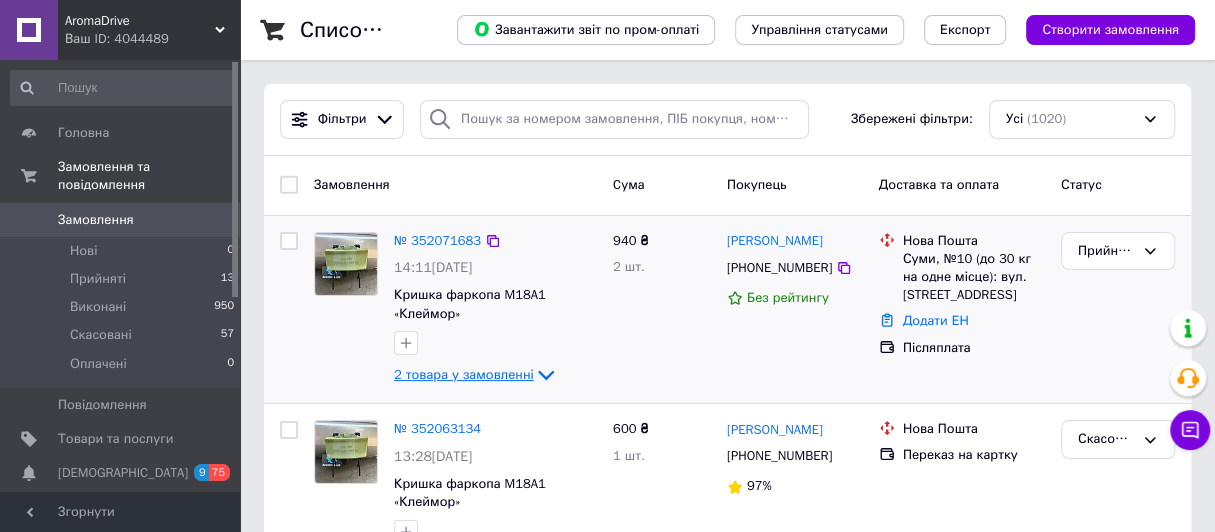 click on "2 товара у замовленні" at bounding box center (464, 374) 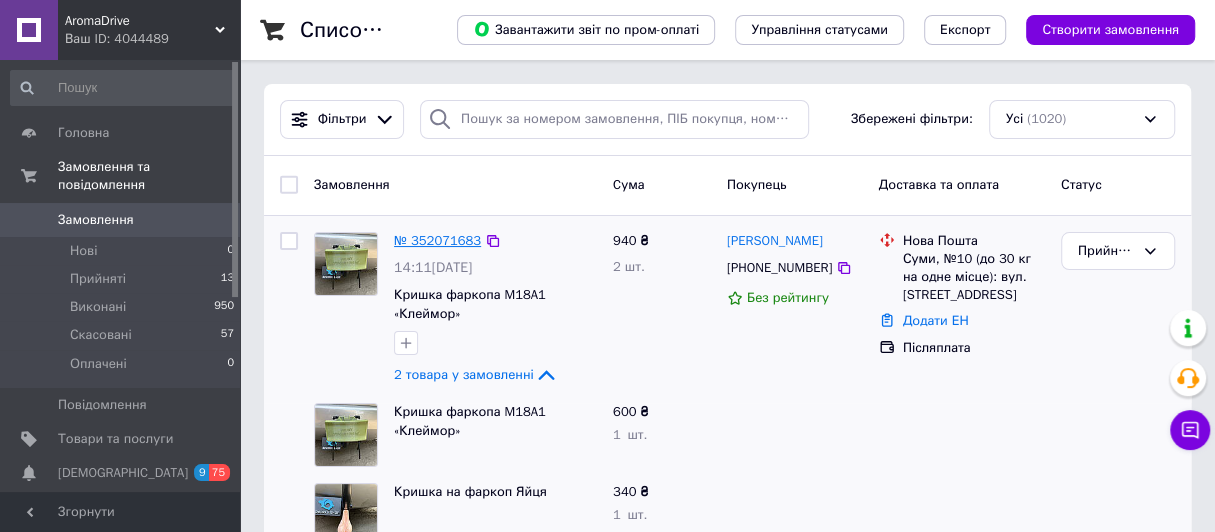 click on "№ 352071683" at bounding box center (437, 240) 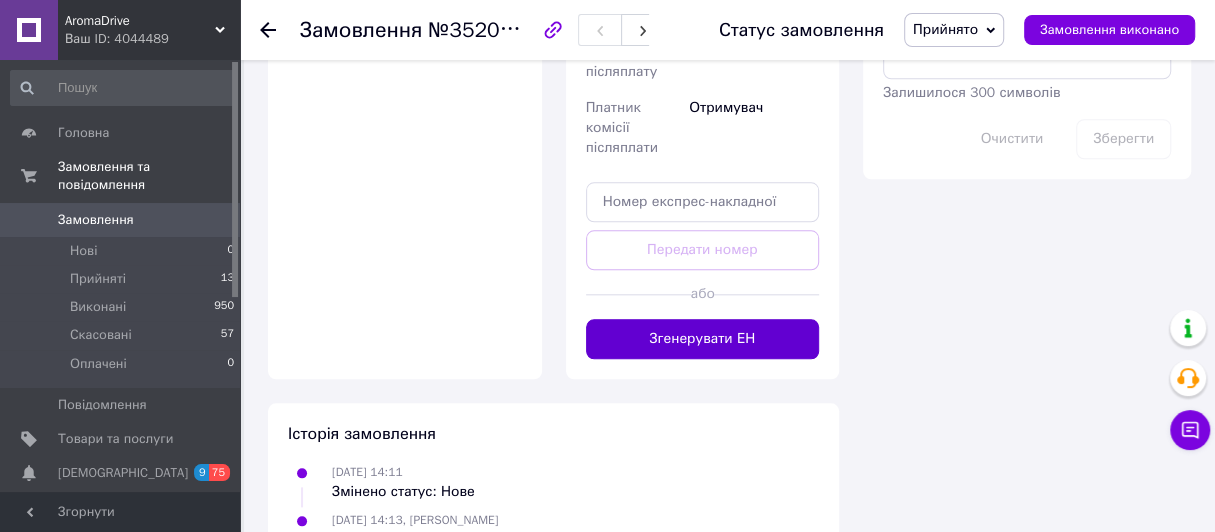 click on "Згенерувати ЕН" at bounding box center (703, 339) 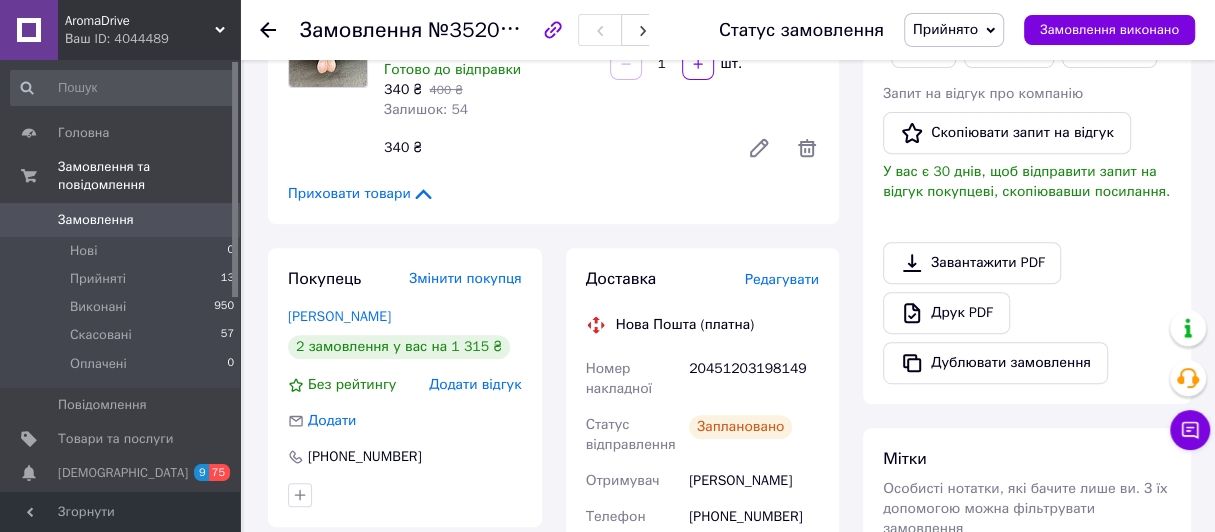 scroll, scrollTop: 400, scrollLeft: 0, axis: vertical 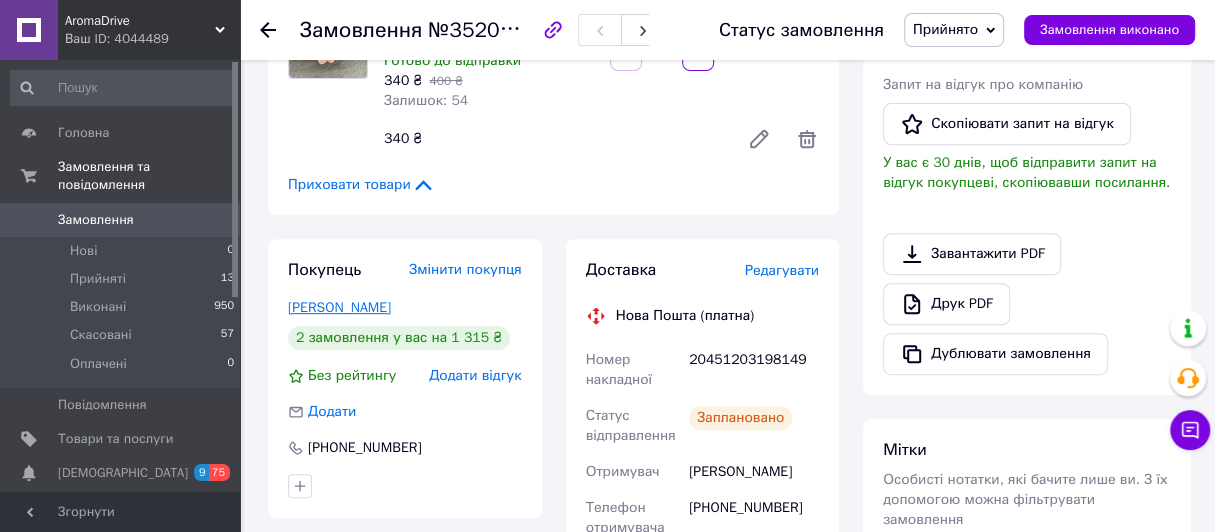 click on "[PERSON_NAME]" at bounding box center [339, 307] 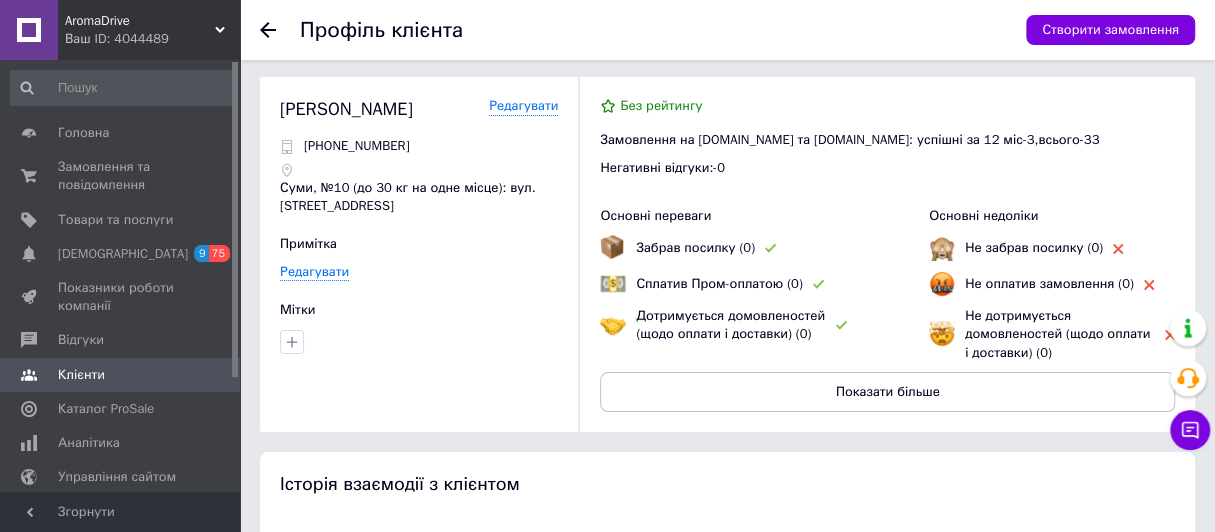 scroll, scrollTop: 0, scrollLeft: 0, axis: both 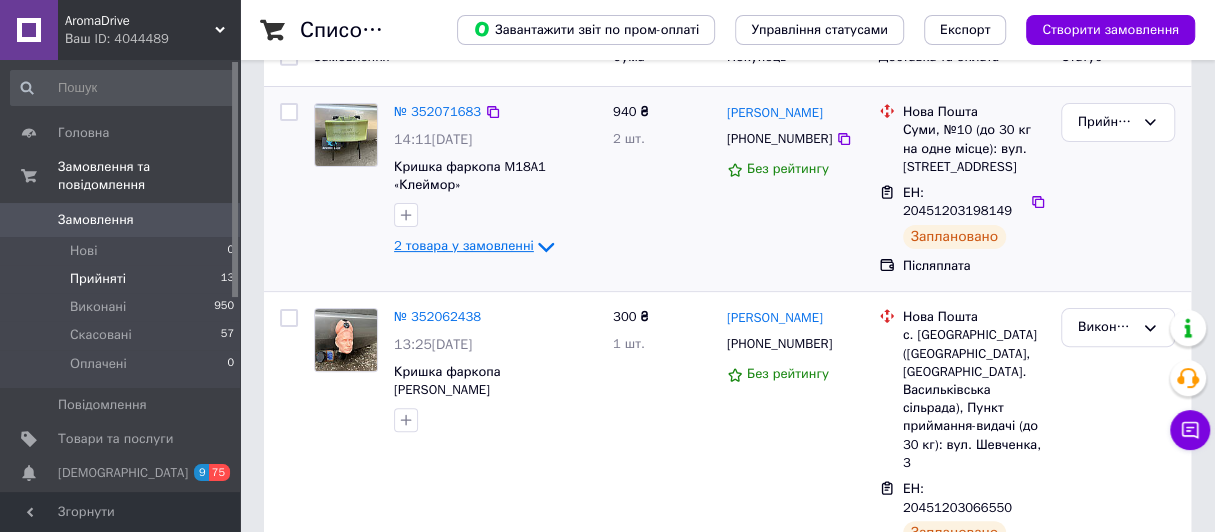 click 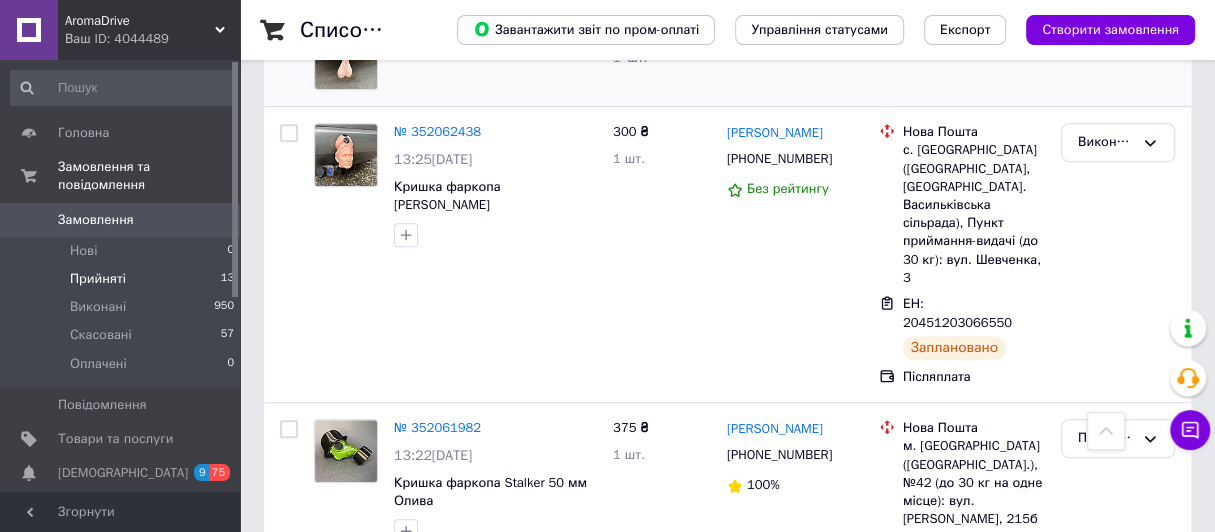 scroll, scrollTop: 400, scrollLeft: 0, axis: vertical 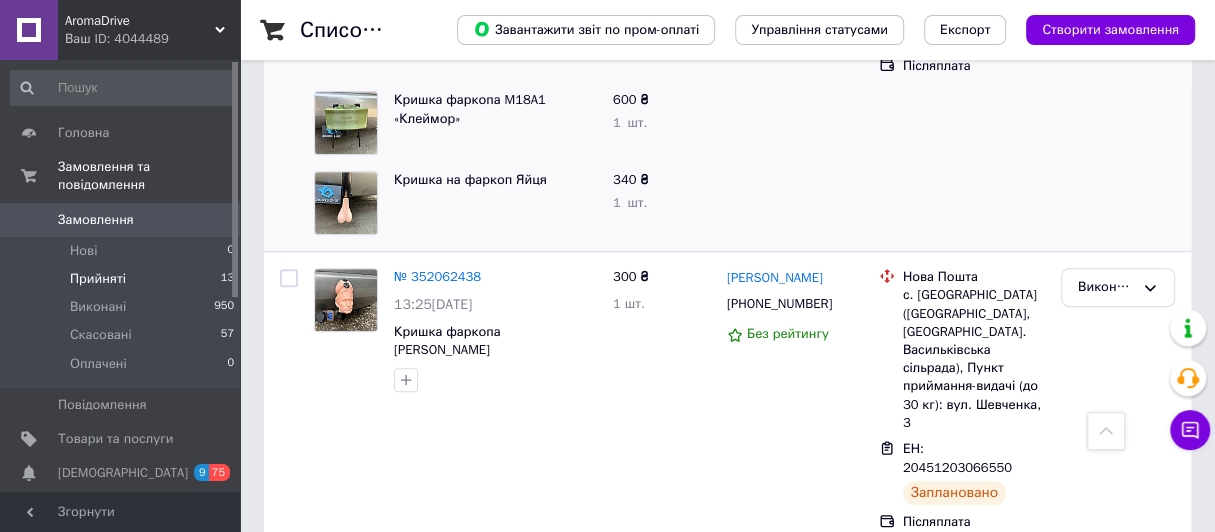 click on "Прийняті 13" at bounding box center (123, 279) 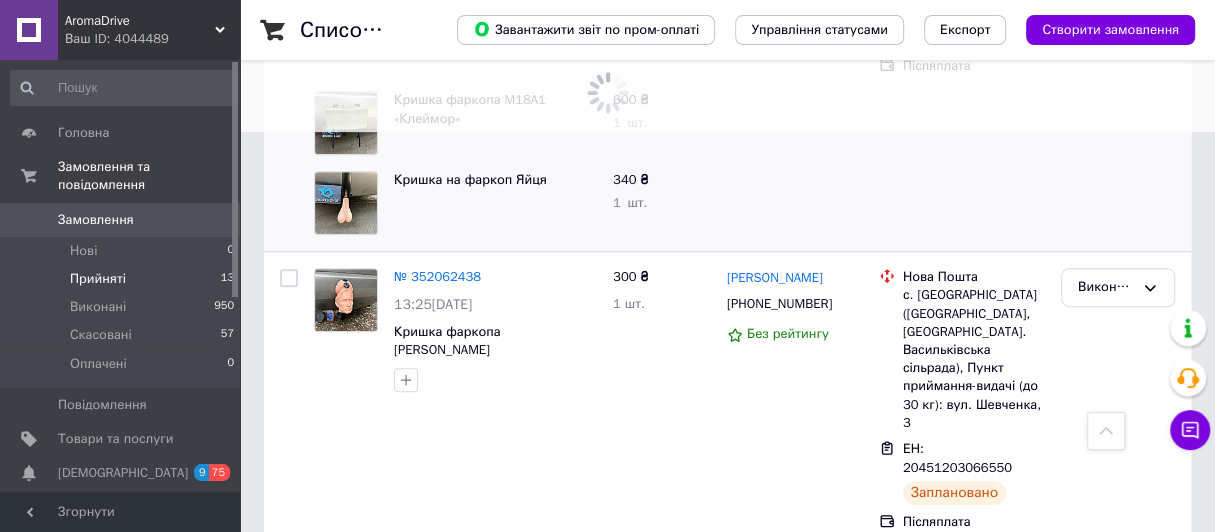 scroll, scrollTop: 0, scrollLeft: 0, axis: both 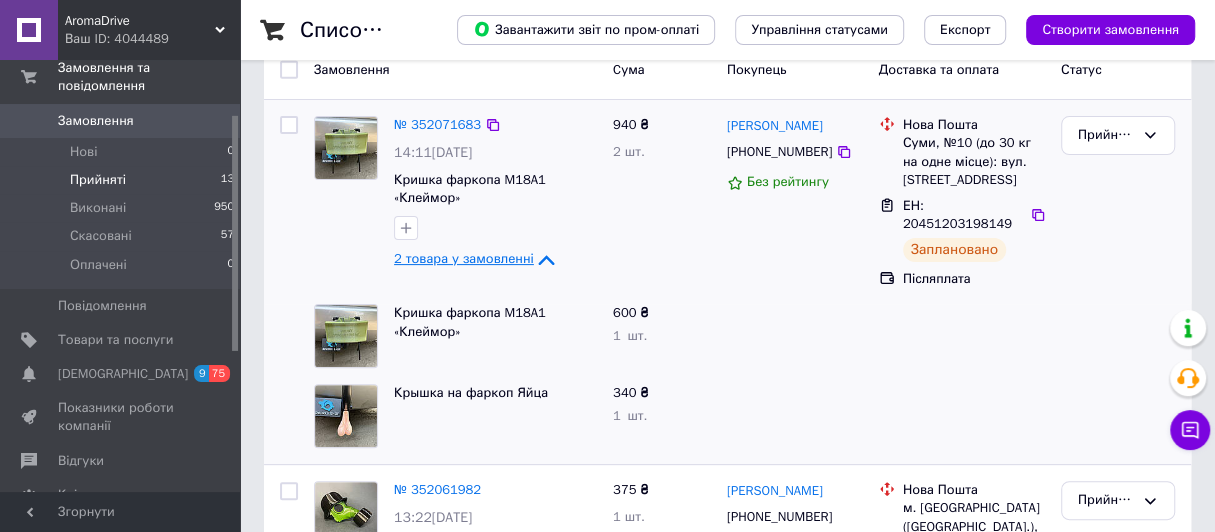 click at bounding box center [289, 125] 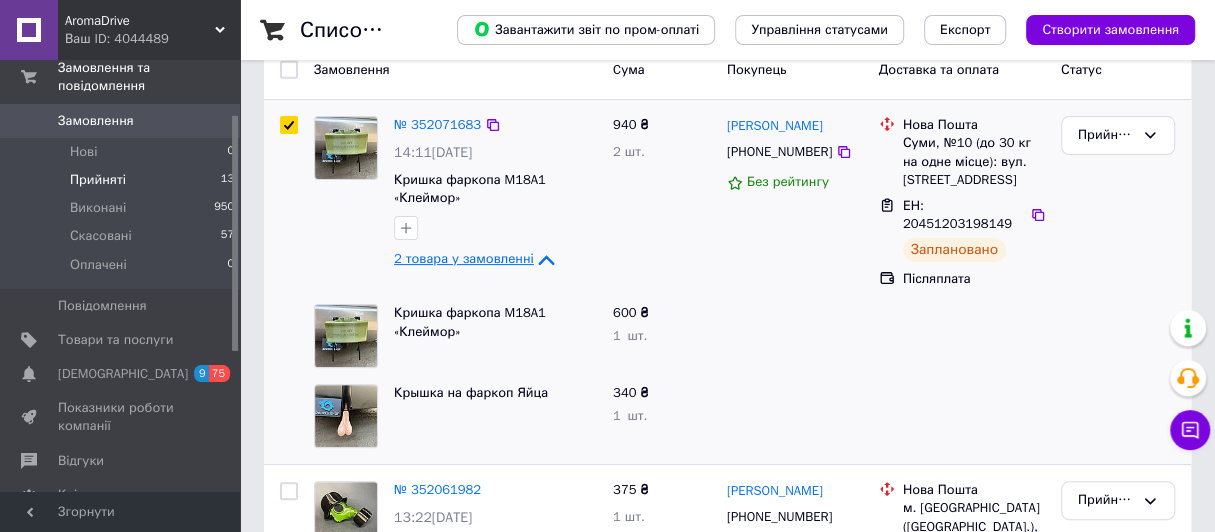 checkbox on "true" 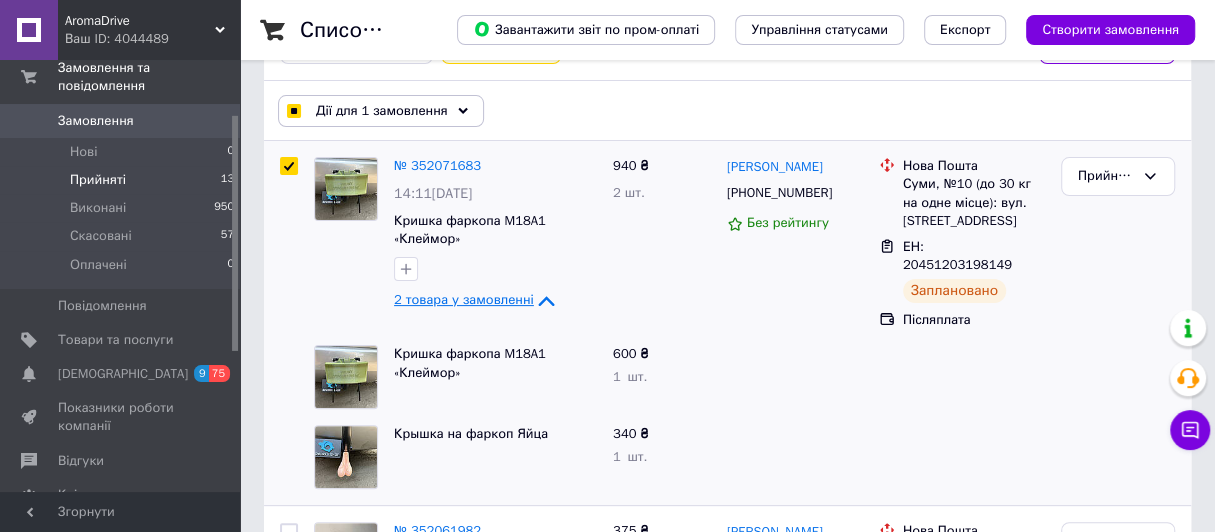 scroll, scrollTop: 0, scrollLeft: 0, axis: both 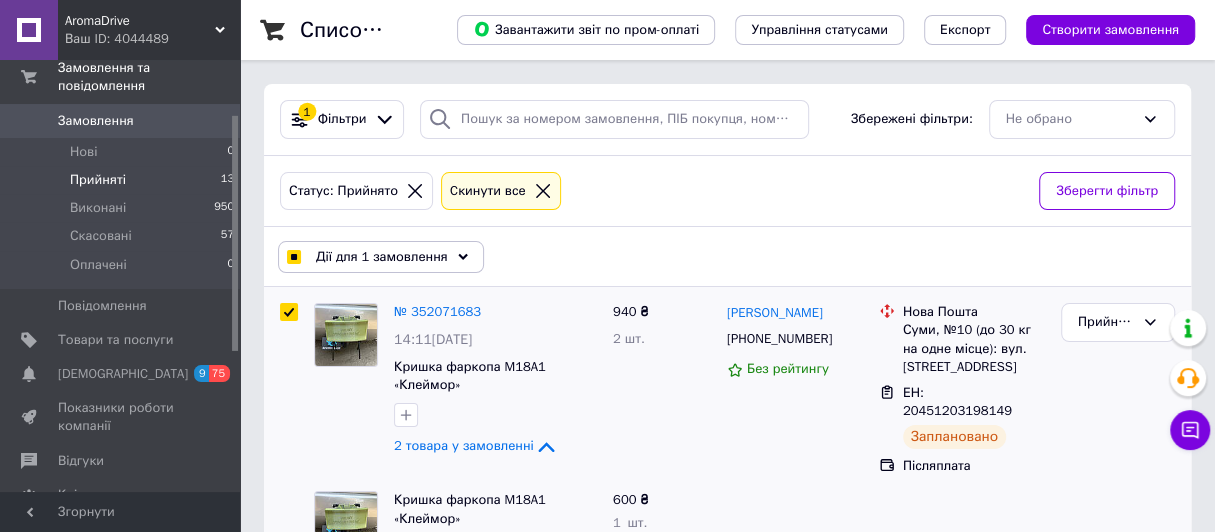 click on "Дії для 1 замовлення" at bounding box center [381, 257] 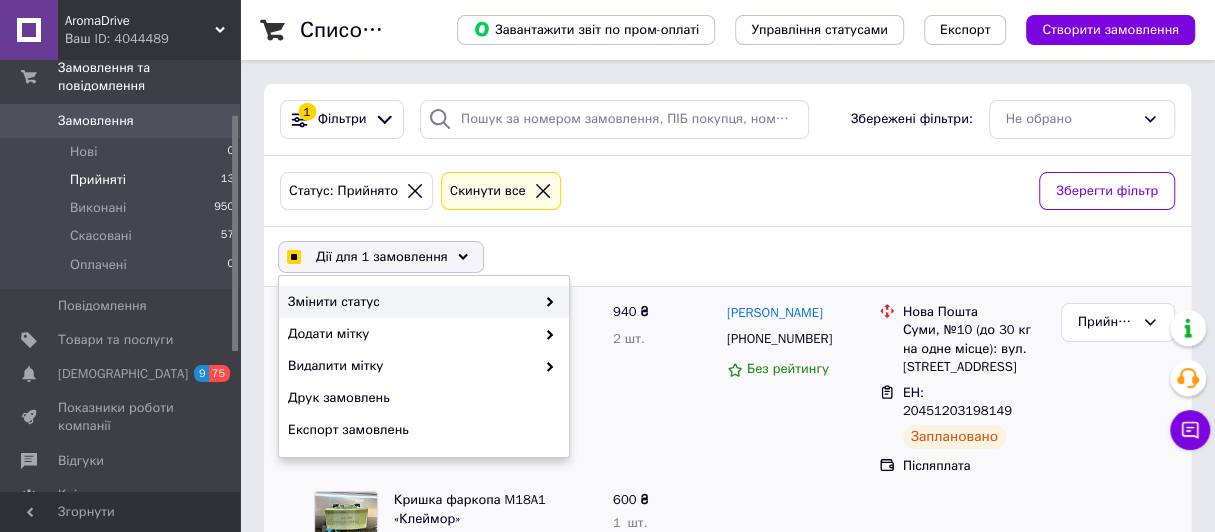 checkbox on "true" 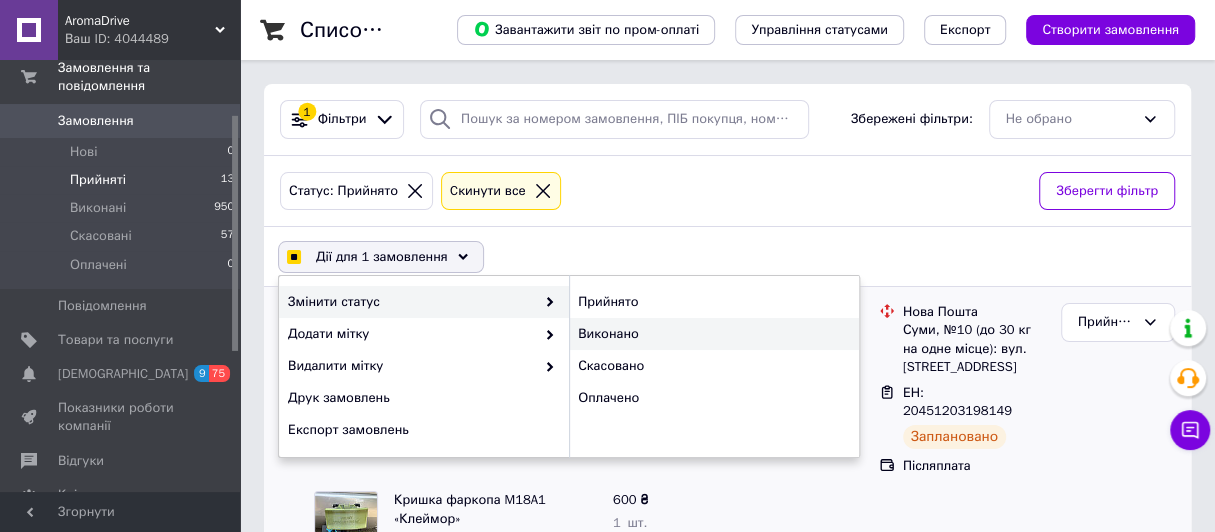 click on "Виконано" at bounding box center [714, 334] 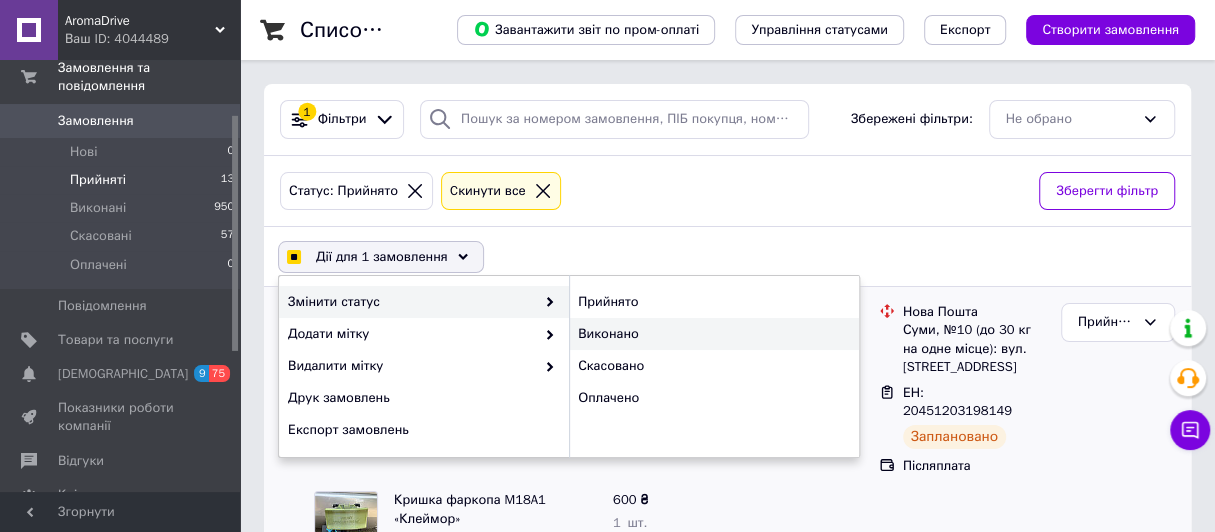 checkbox on "false" 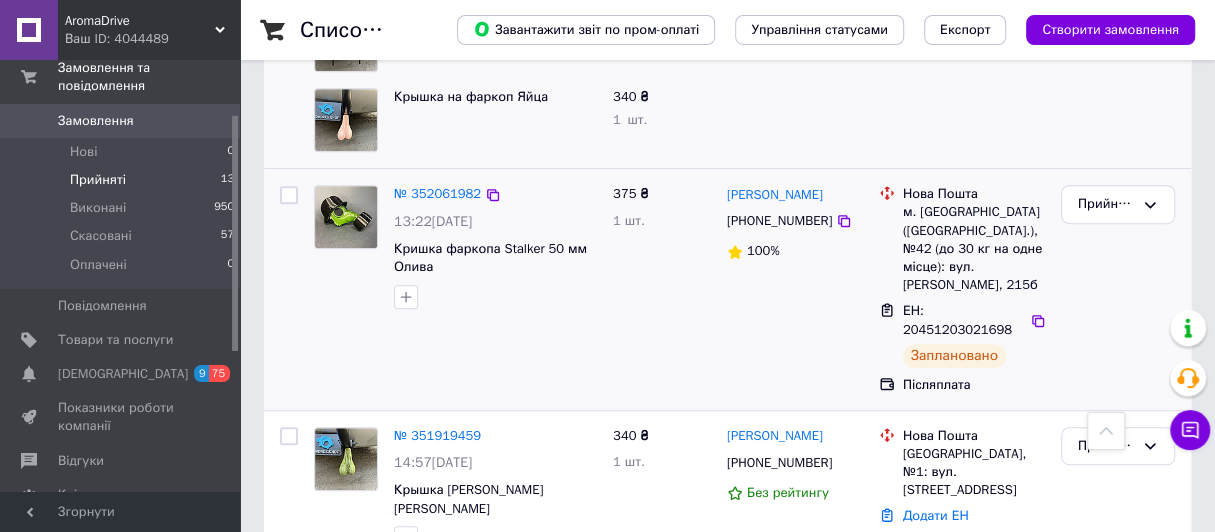 scroll, scrollTop: 487, scrollLeft: 0, axis: vertical 